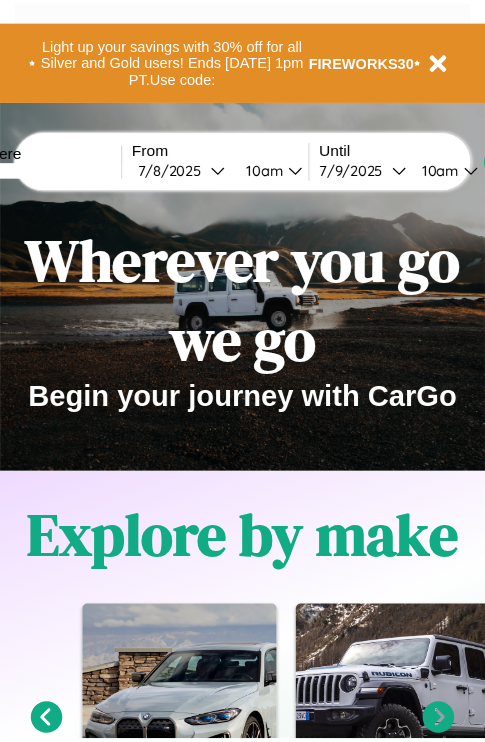 scroll, scrollTop: 0, scrollLeft: 0, axis: both 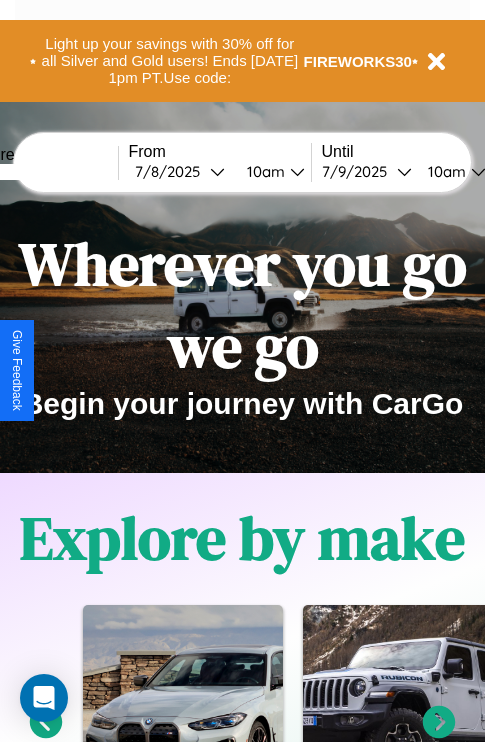 click at bounding box center [43, 172] 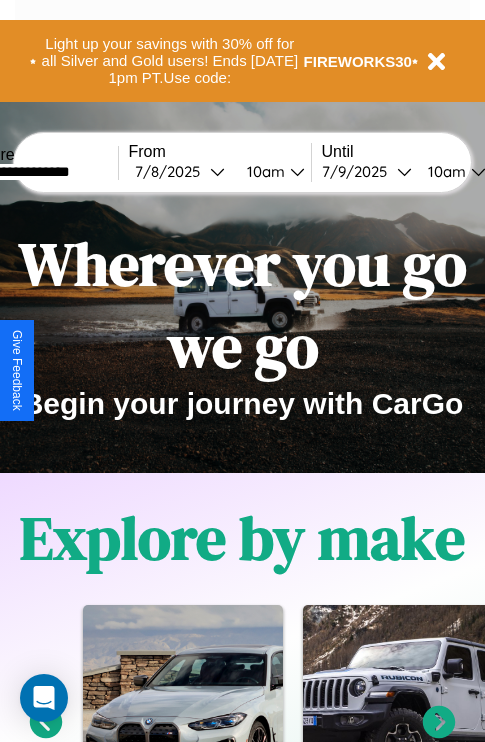 type on "**********" 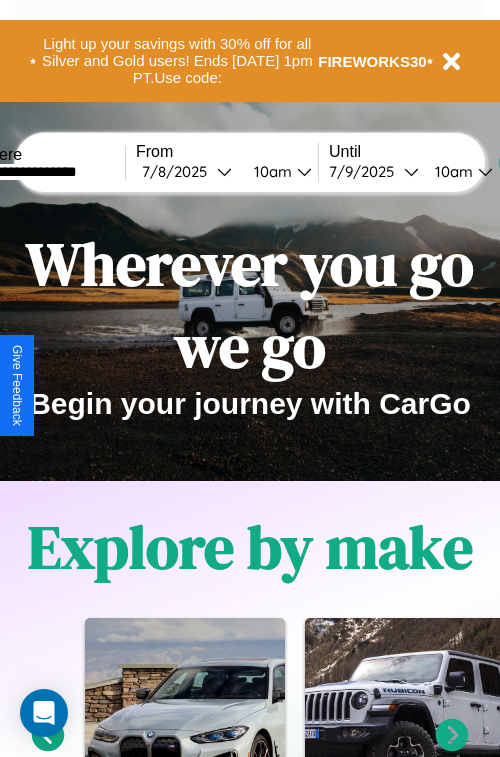 select on "*" 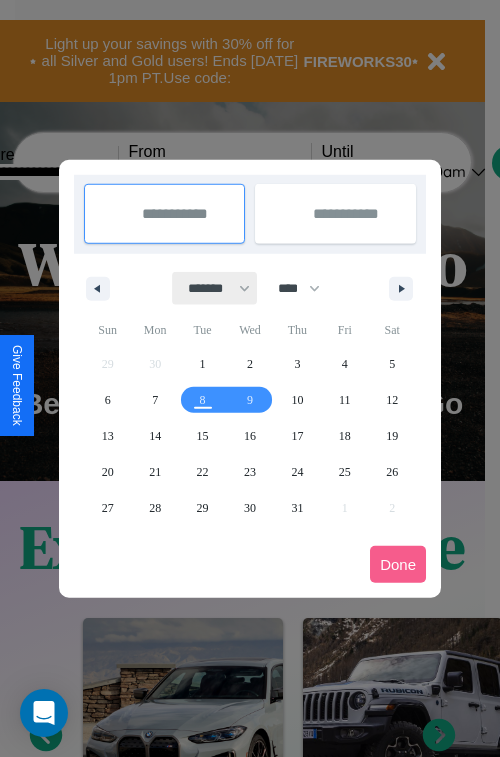 click on "******* ******** ***** ***** *** **** **** ****** ********* ******* ******** ********" at bounding box center (215, 288) 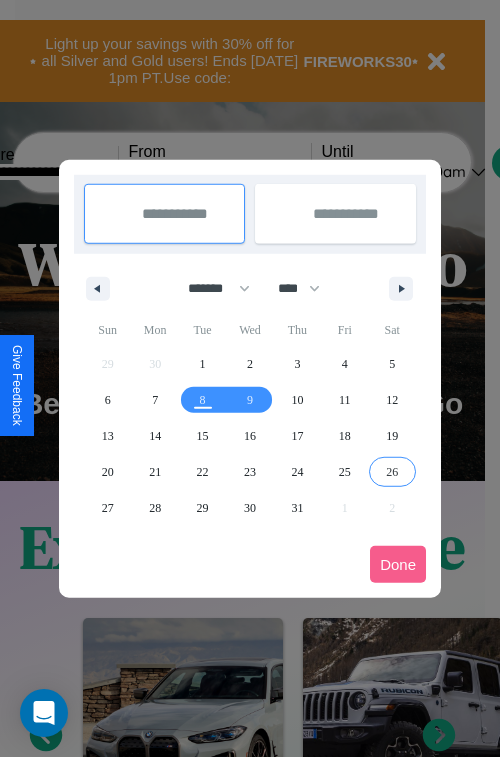 click on "26" at bounding box center (392, 472) 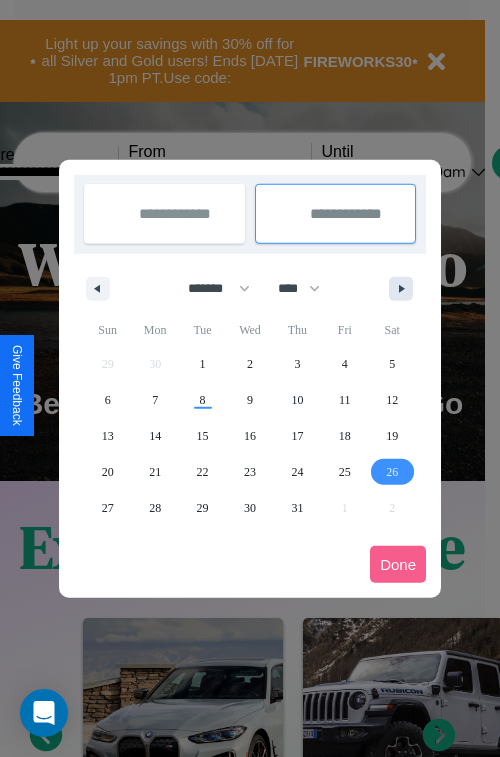 click at bounding box center (405, 289) 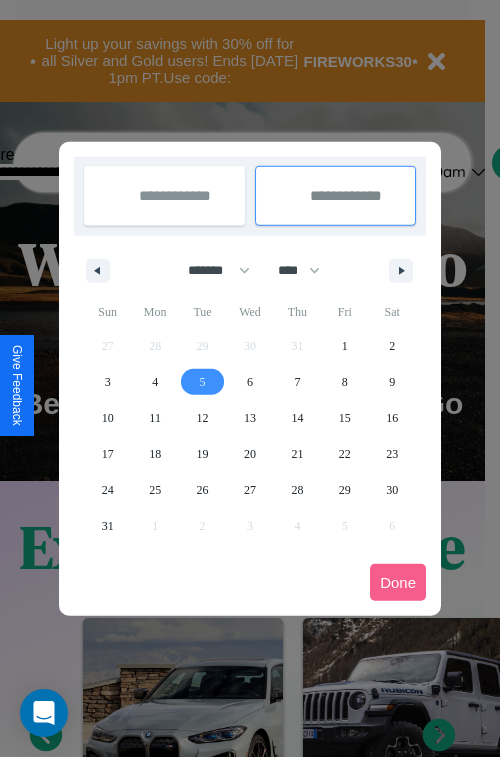 click on "5" at bounding box center [203, 382] 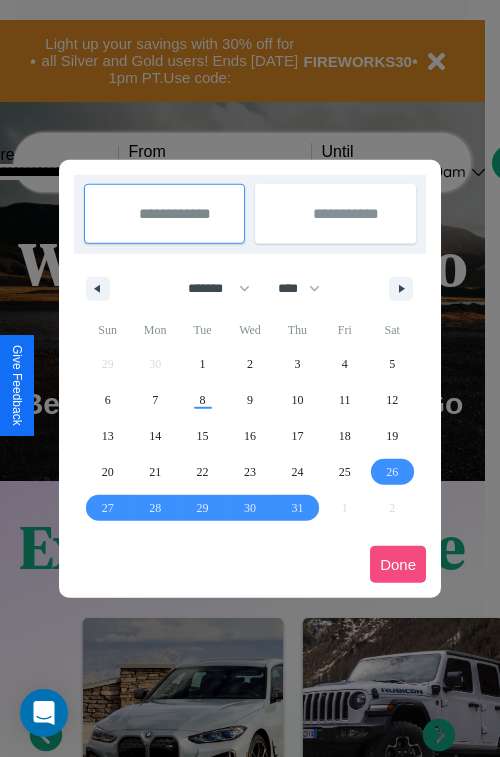 click on "Done" at bounding box center (398, 564) 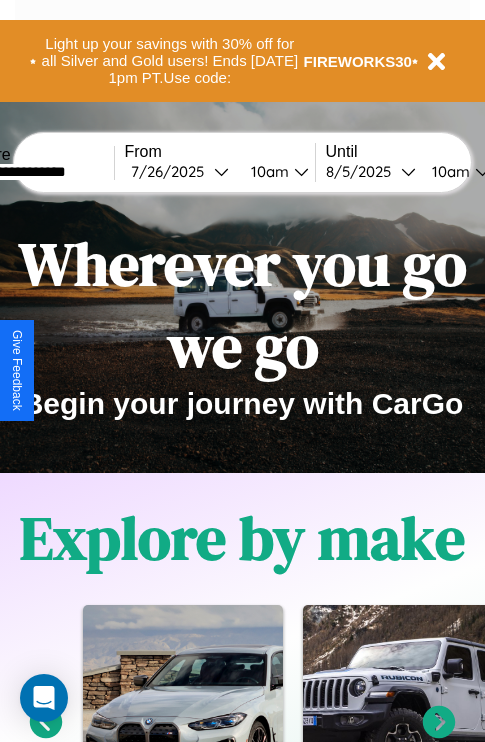 scroll, scrollTop: 0, scrollLeft: 72, axis: horizontal 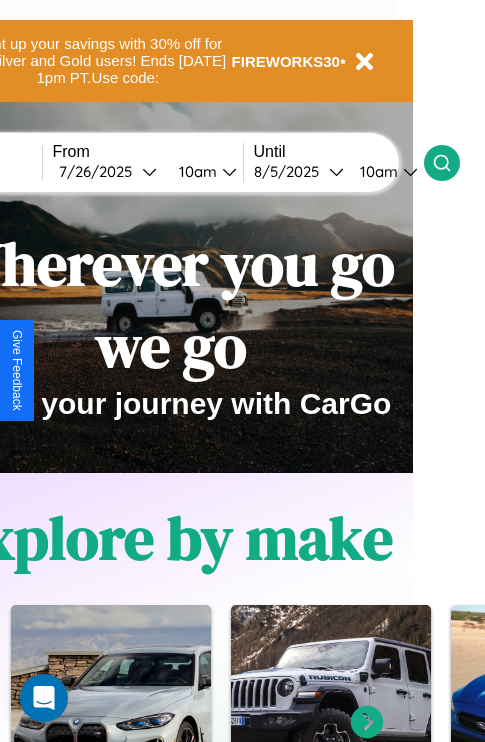 click 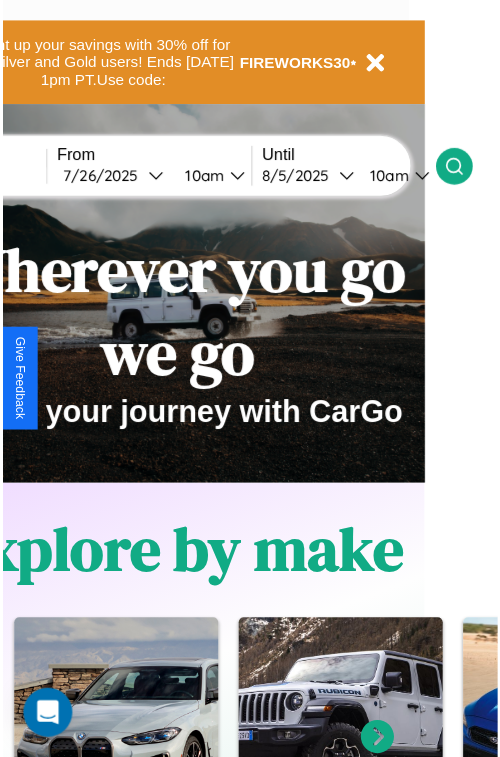 scroll, scrollTop: 0, scrollLeft: 0, axis: both 